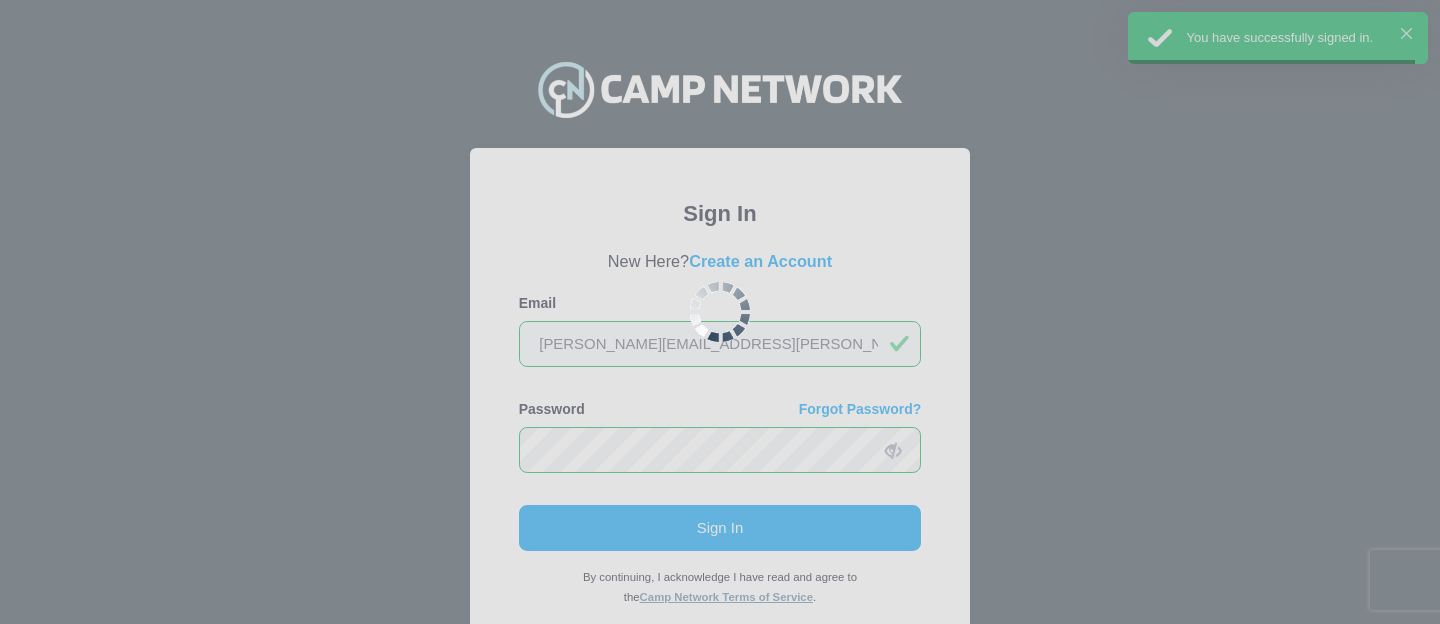 scroll, scrollTop: 0, scrollLeft: 0, axis: both 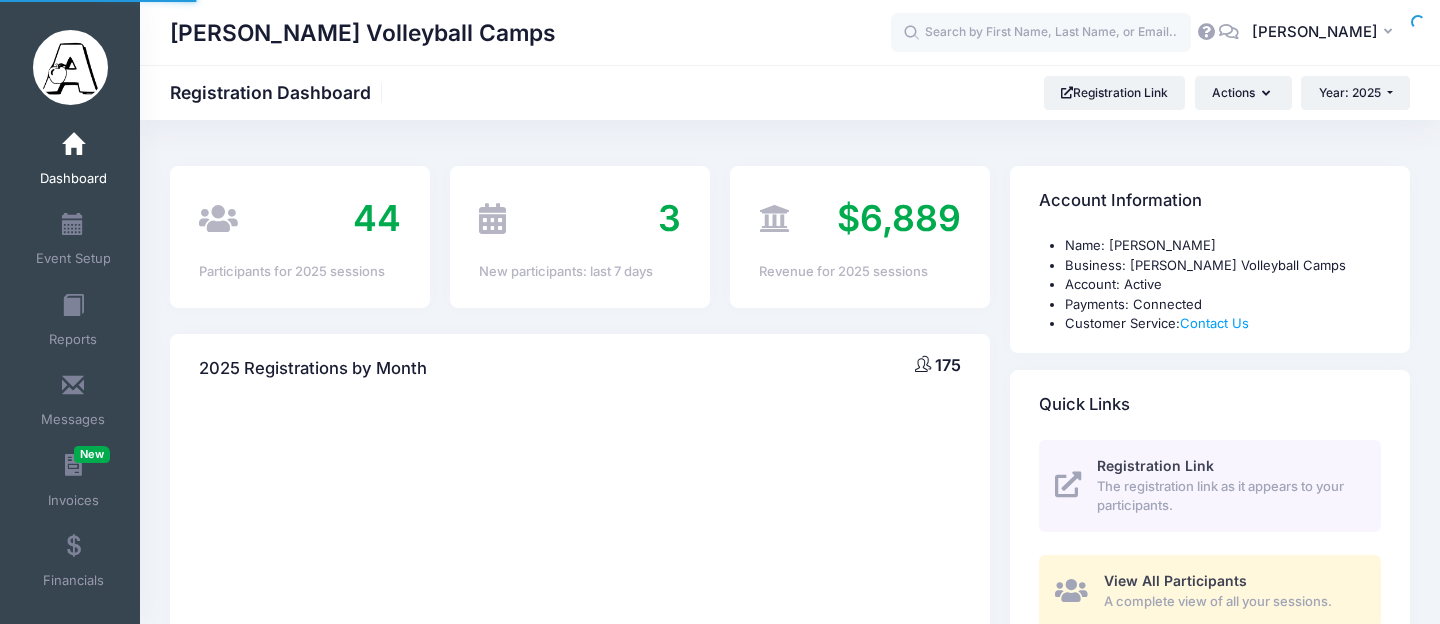 select 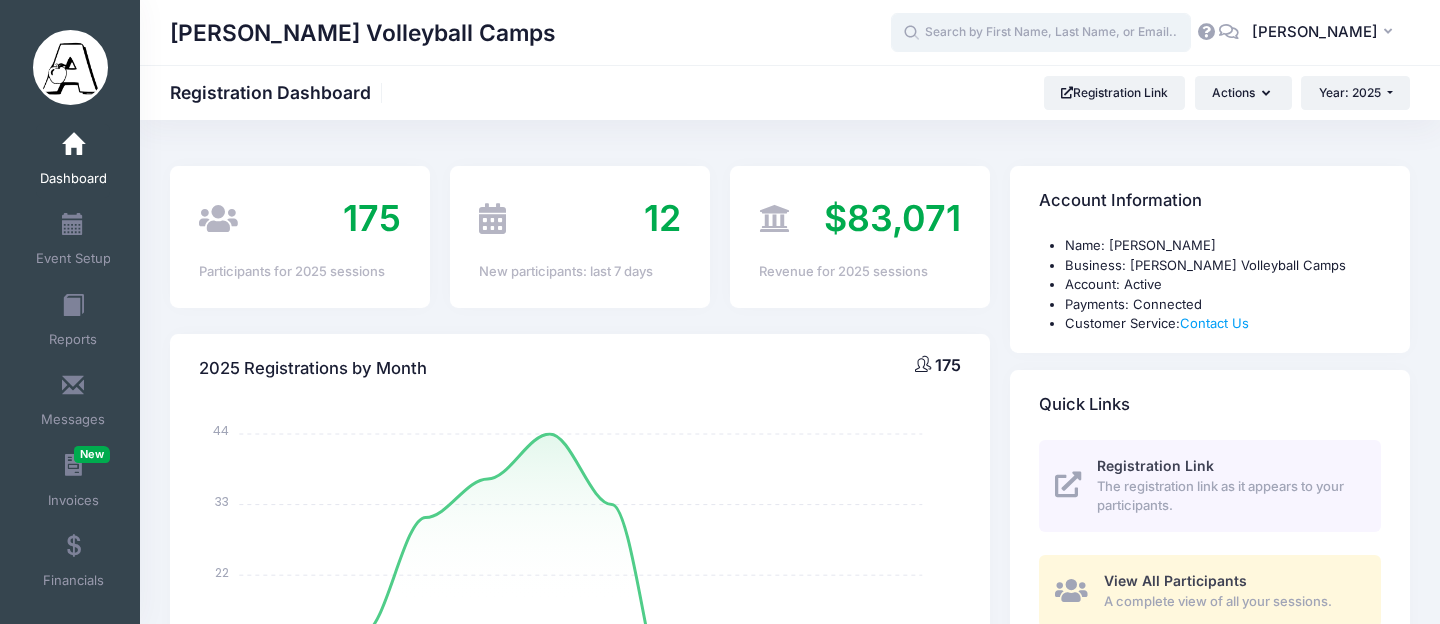 click at bounding box center [1041, 33] 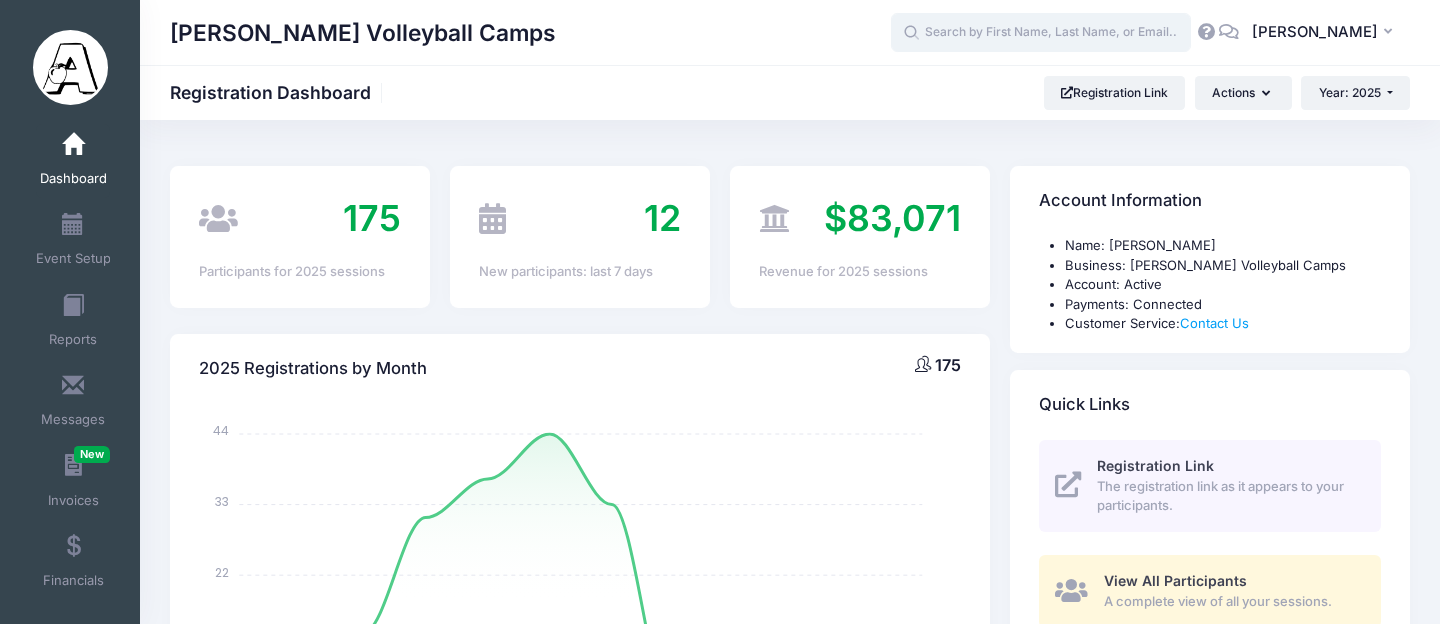 paste on "Abigail Li" 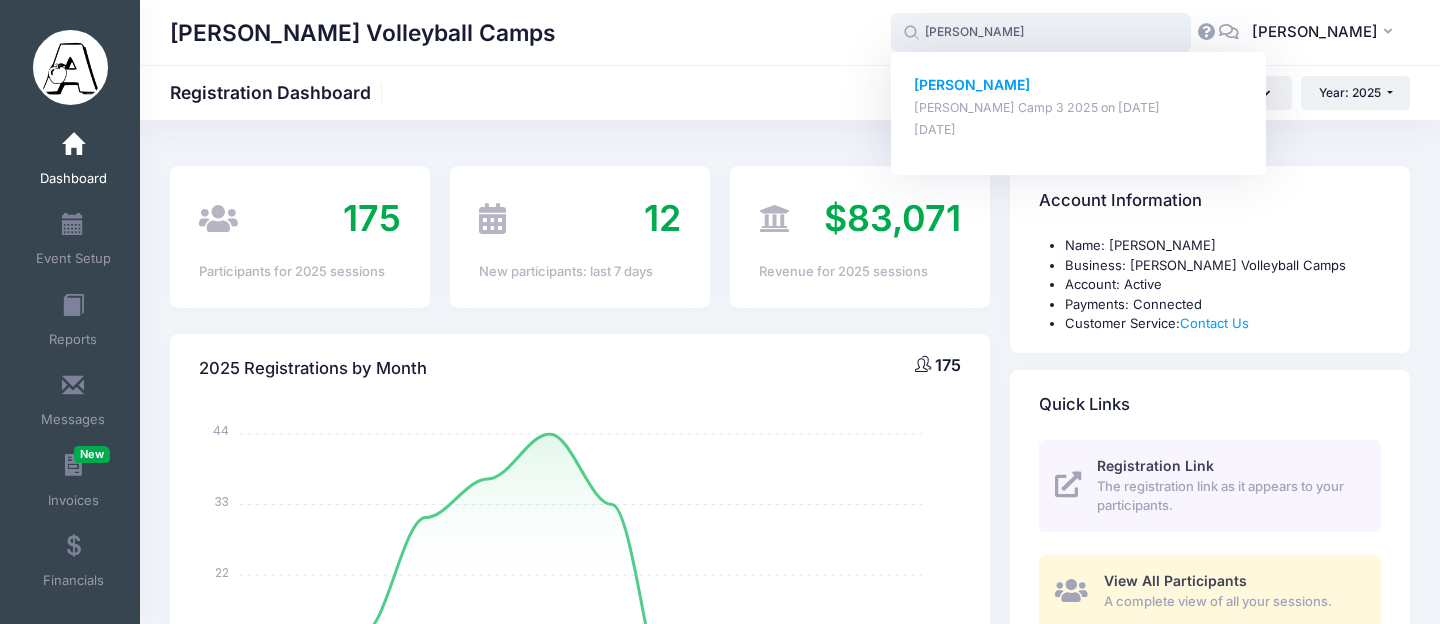 click on "[PERSON_NAME]" 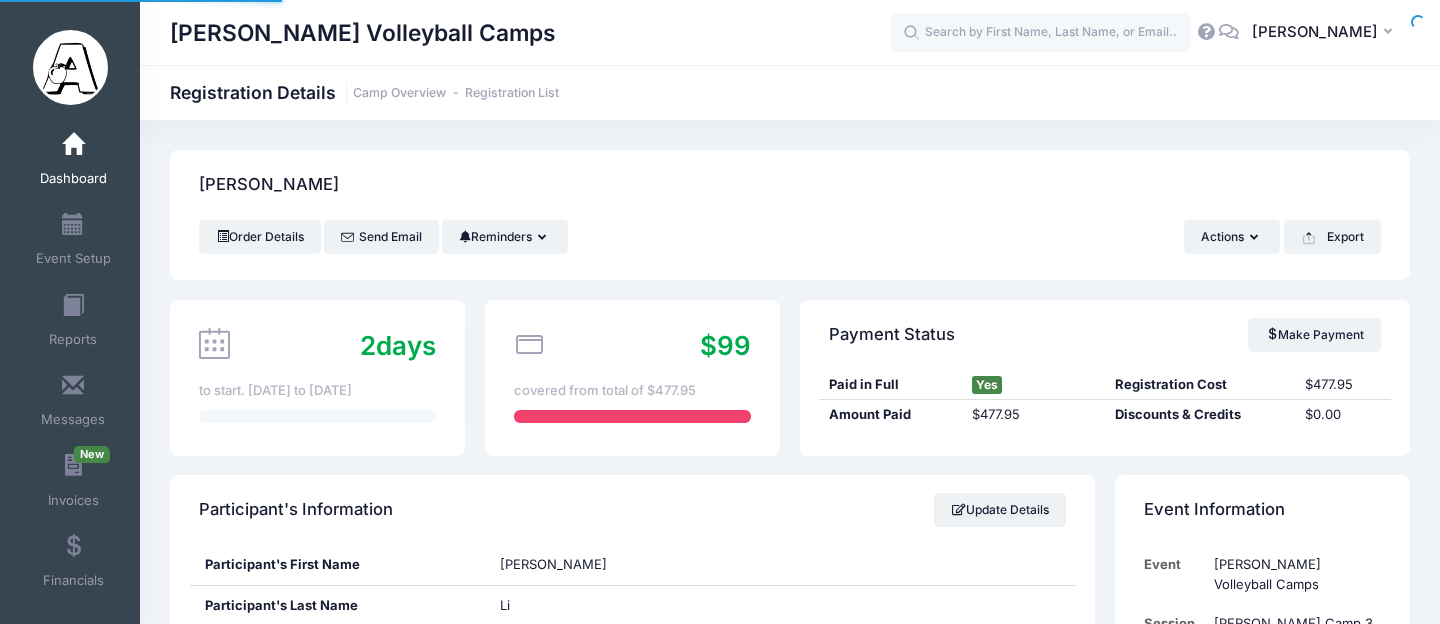 scroll, scrollTop: 0, scrollLeft: 0, axis: both 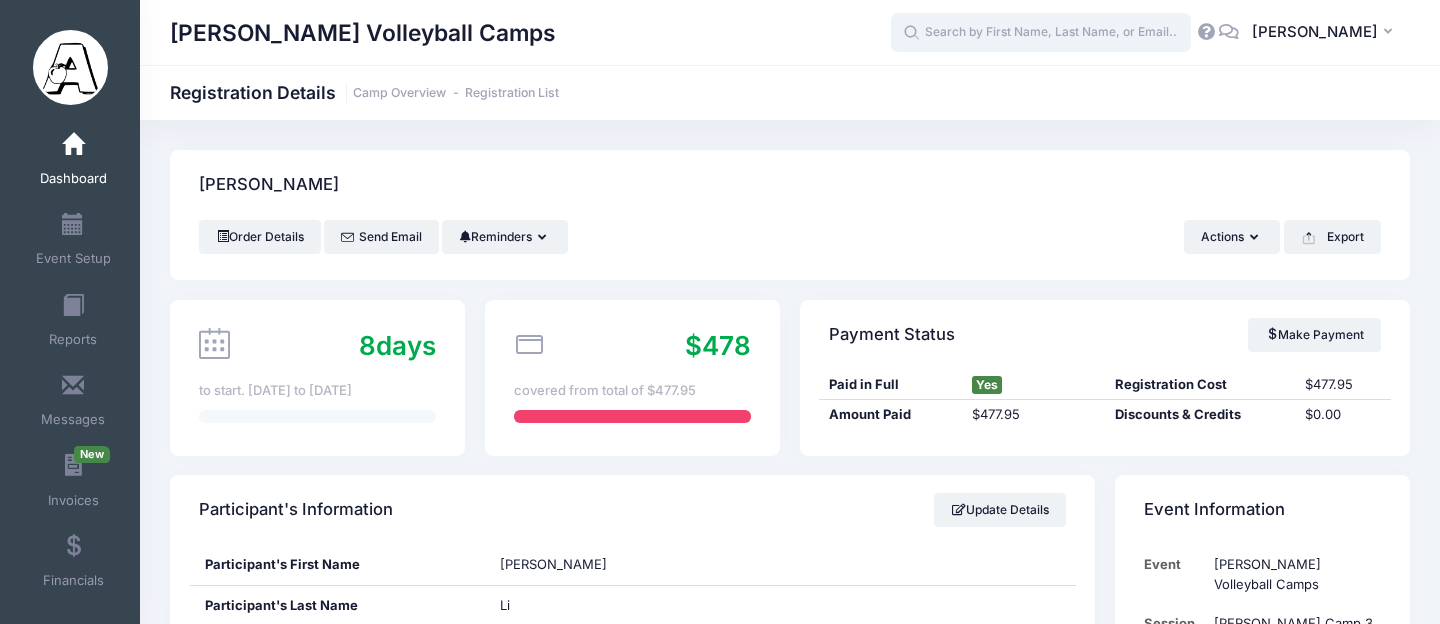 click at bounding box center [1041, 33] 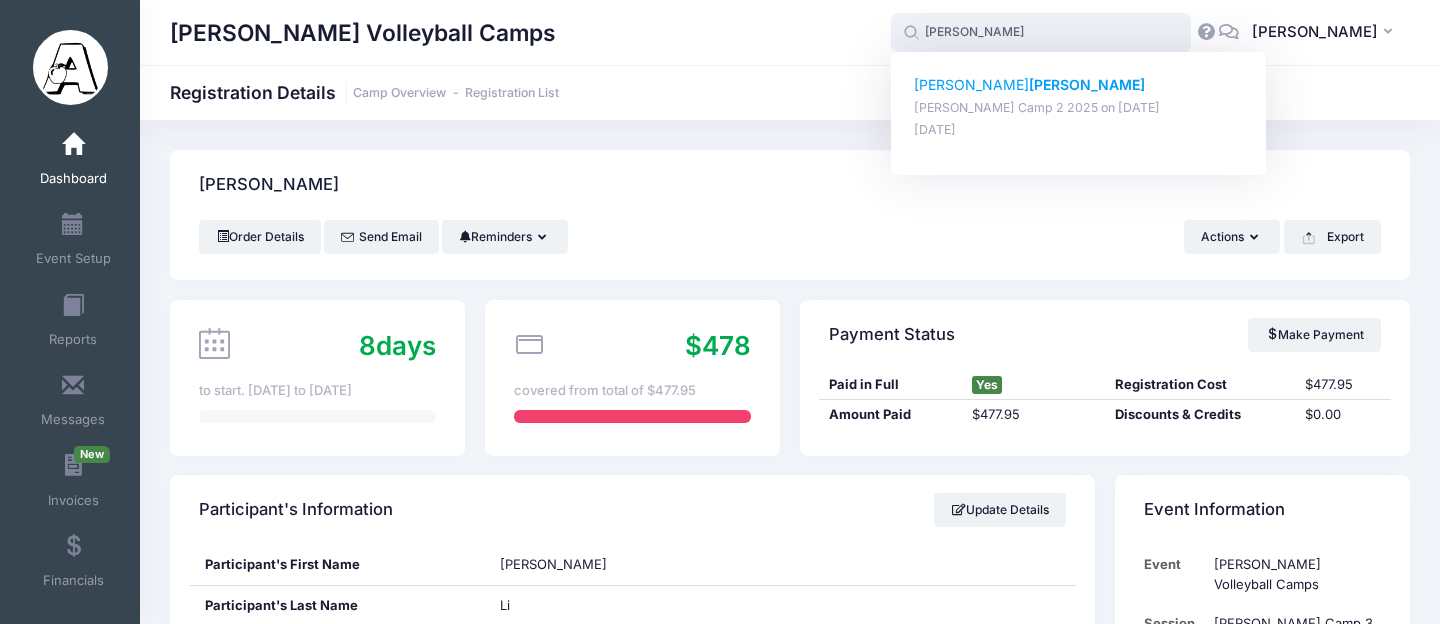 click on "Kulka" at bounding box center [1087, 84] 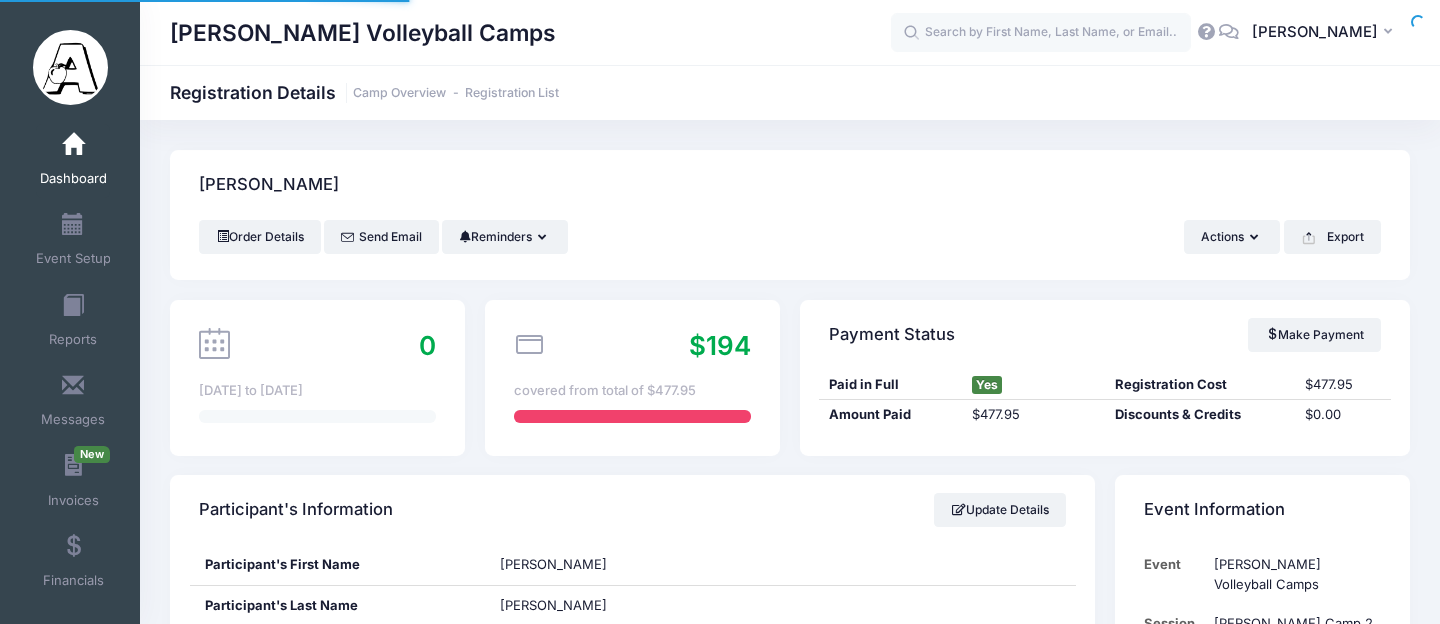 scroll, scrollTop: 0, scrollLeft: 0, axis: both 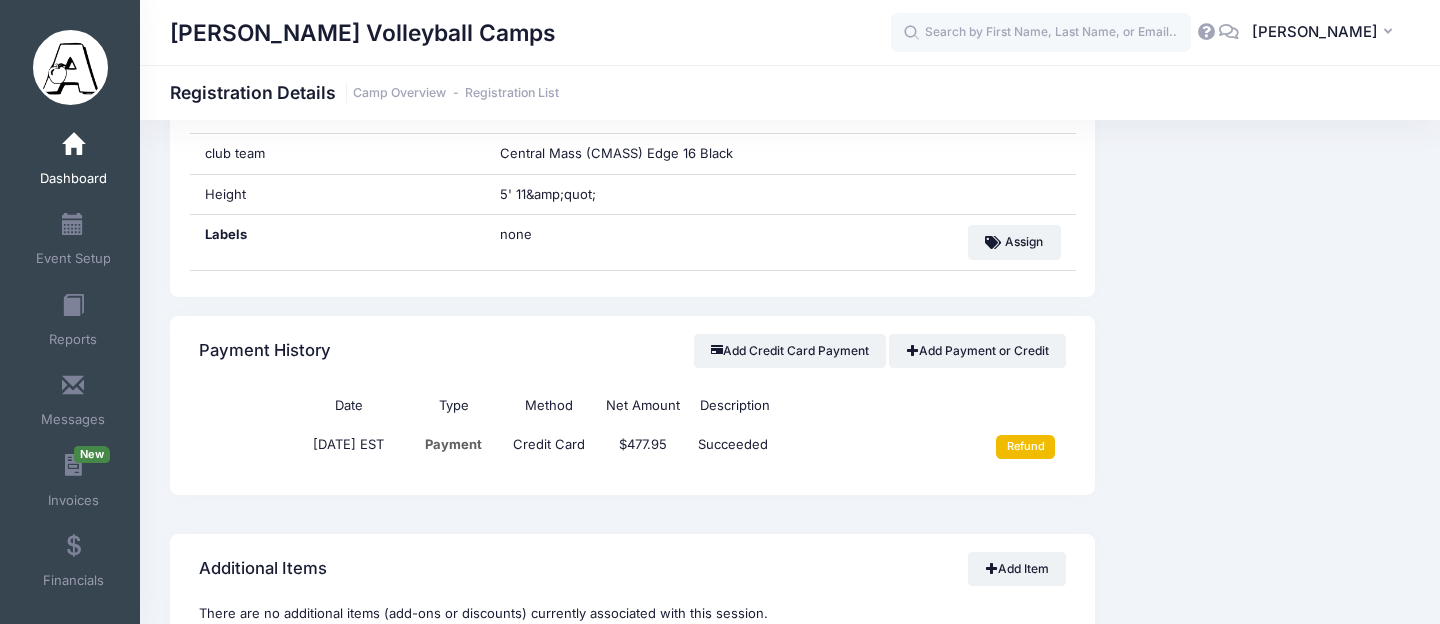 click on "Refund" at bounding box center (1025, 447) 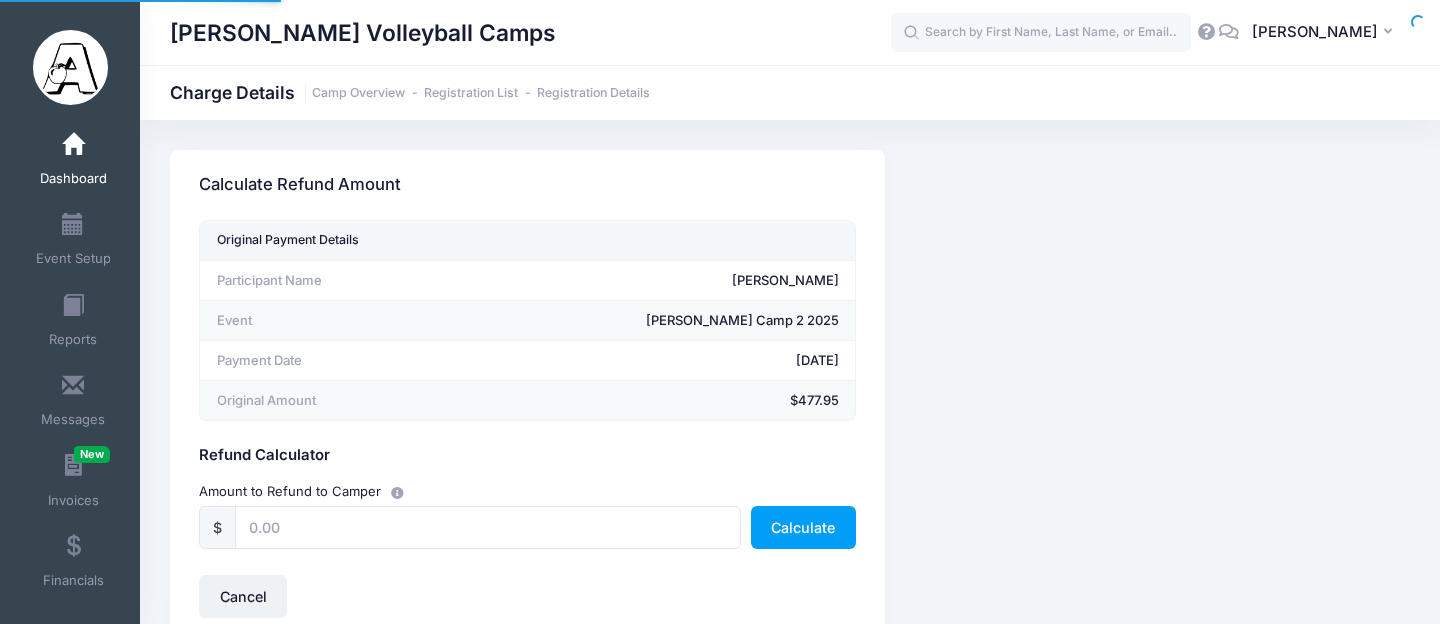 scroll, scrollTop: 0, scrollLeft: 0, axis: both 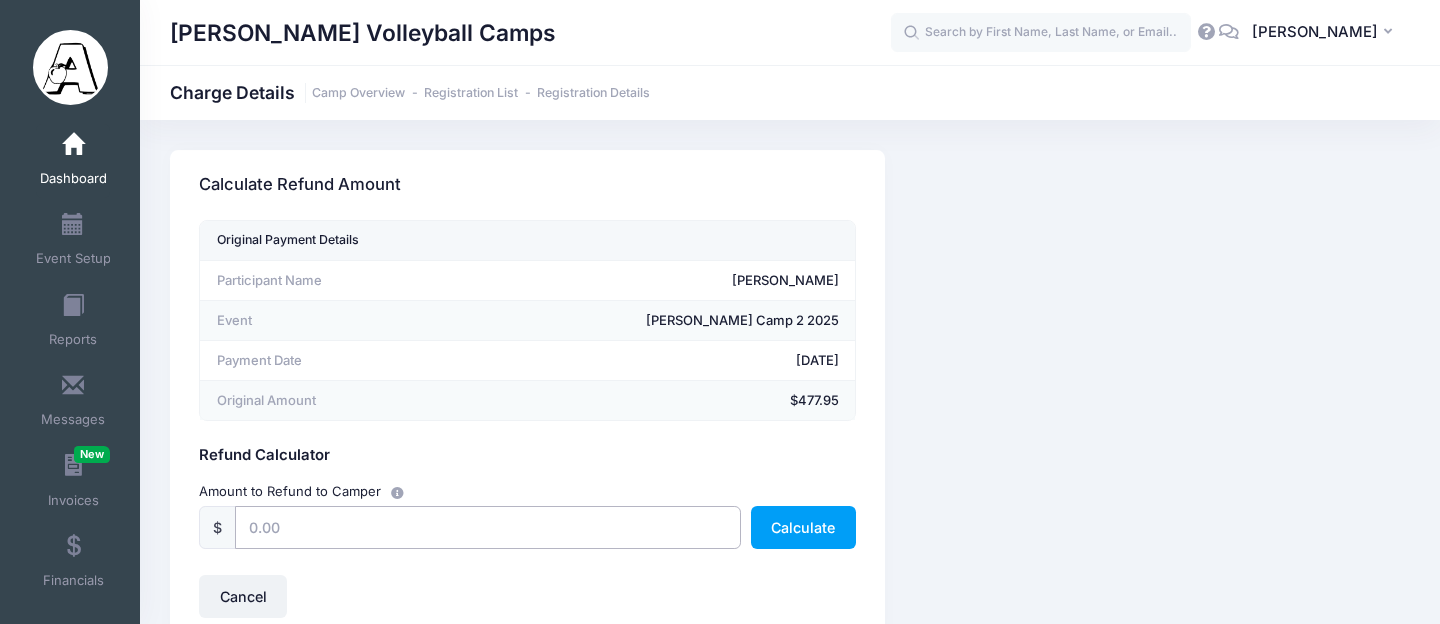 click at bounding box center [488, 527] 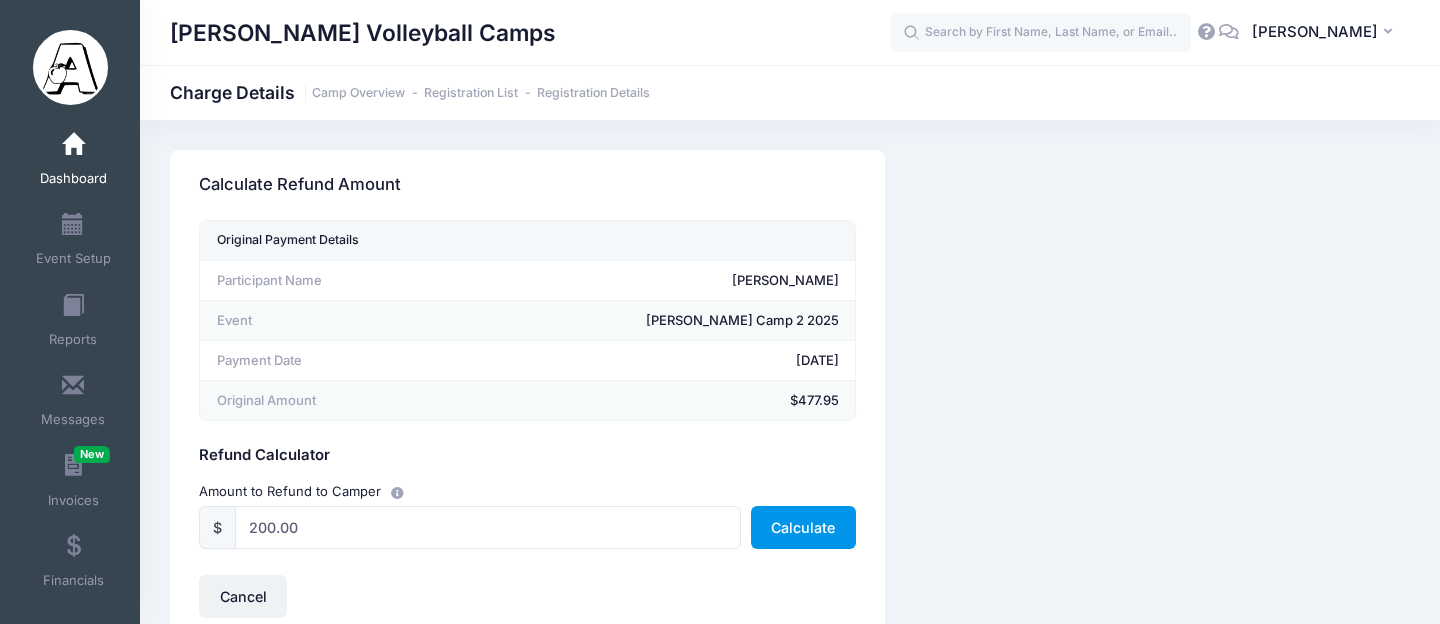 click on "Calculate" at bounding box center [803, 527] 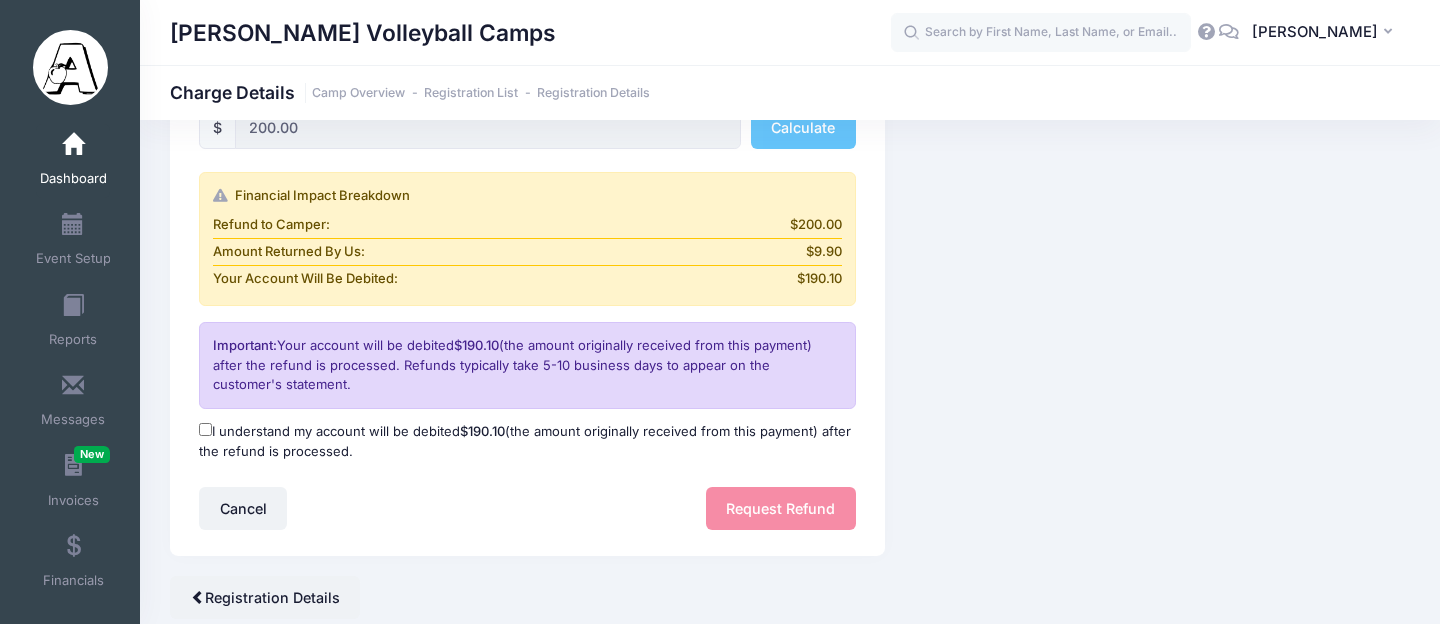 scroll, scrollTop: 401, scrollLeft: 0, axis: vertical 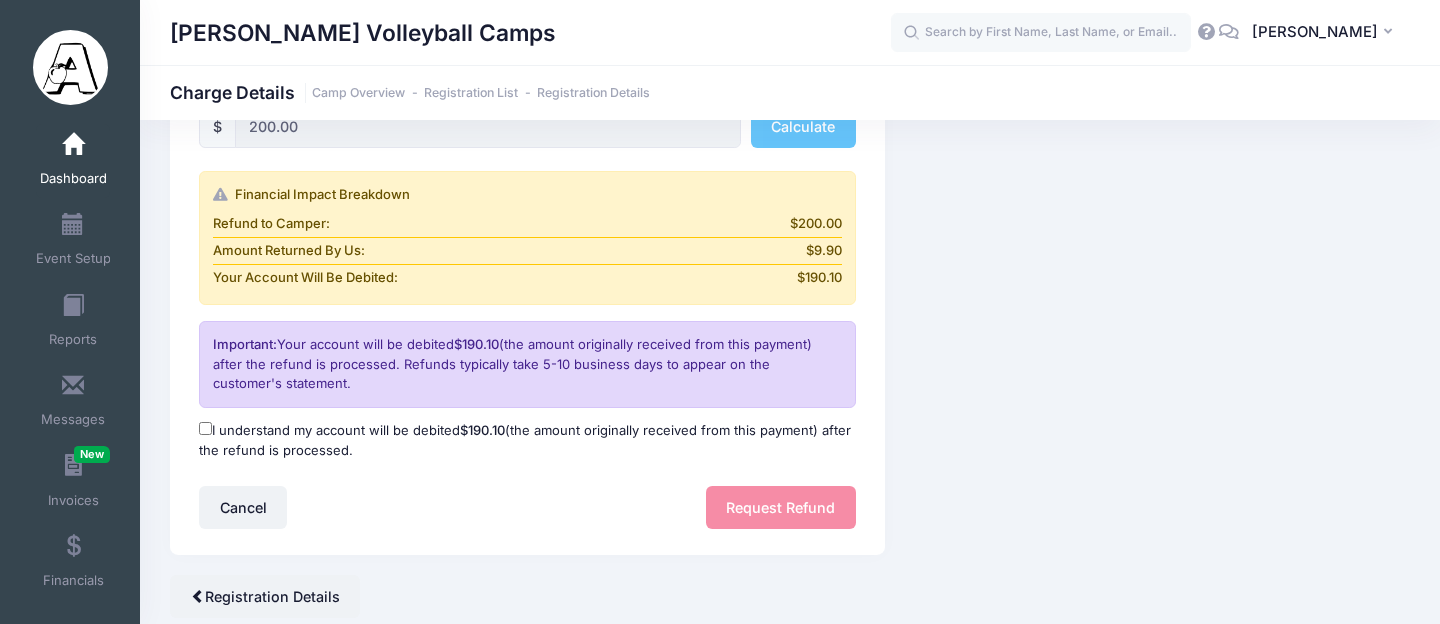 click on "I understand my account will be debited  $190.10  (the amount originally received from this payment) after the refund is processed." at bounding box center [205, 428] 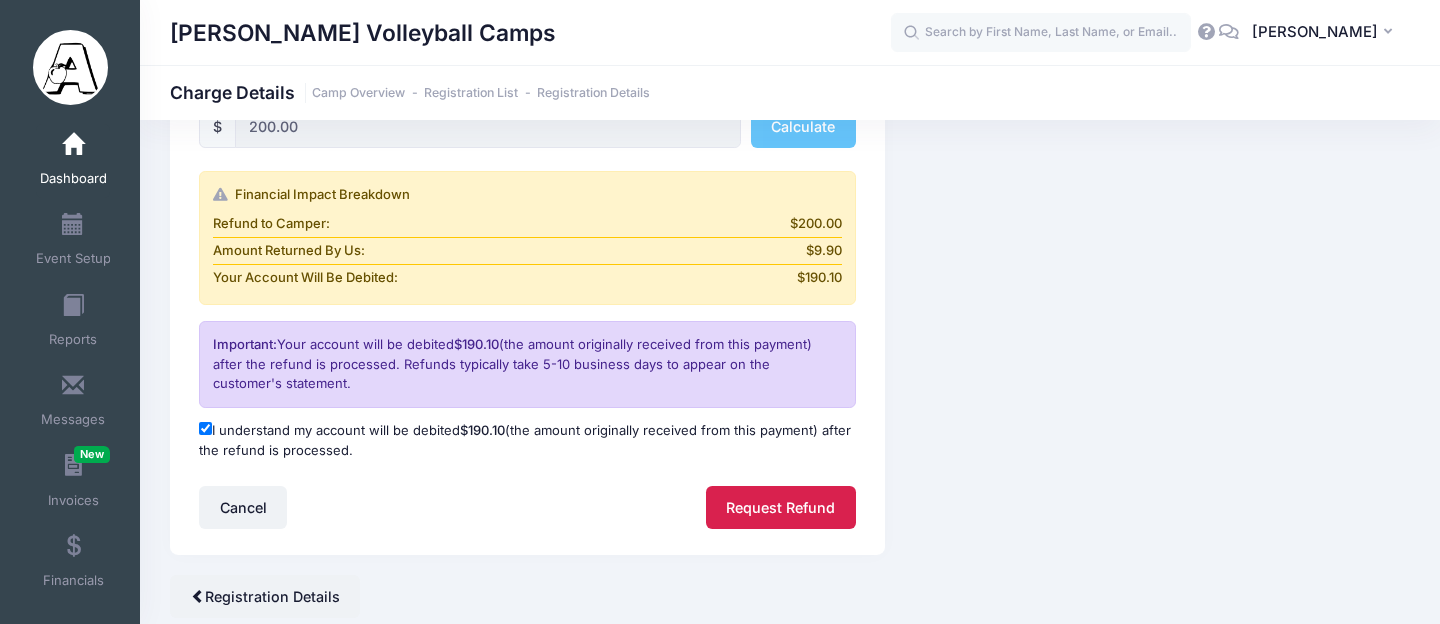 click on "Request Refund" at bounding box center [781, 507] 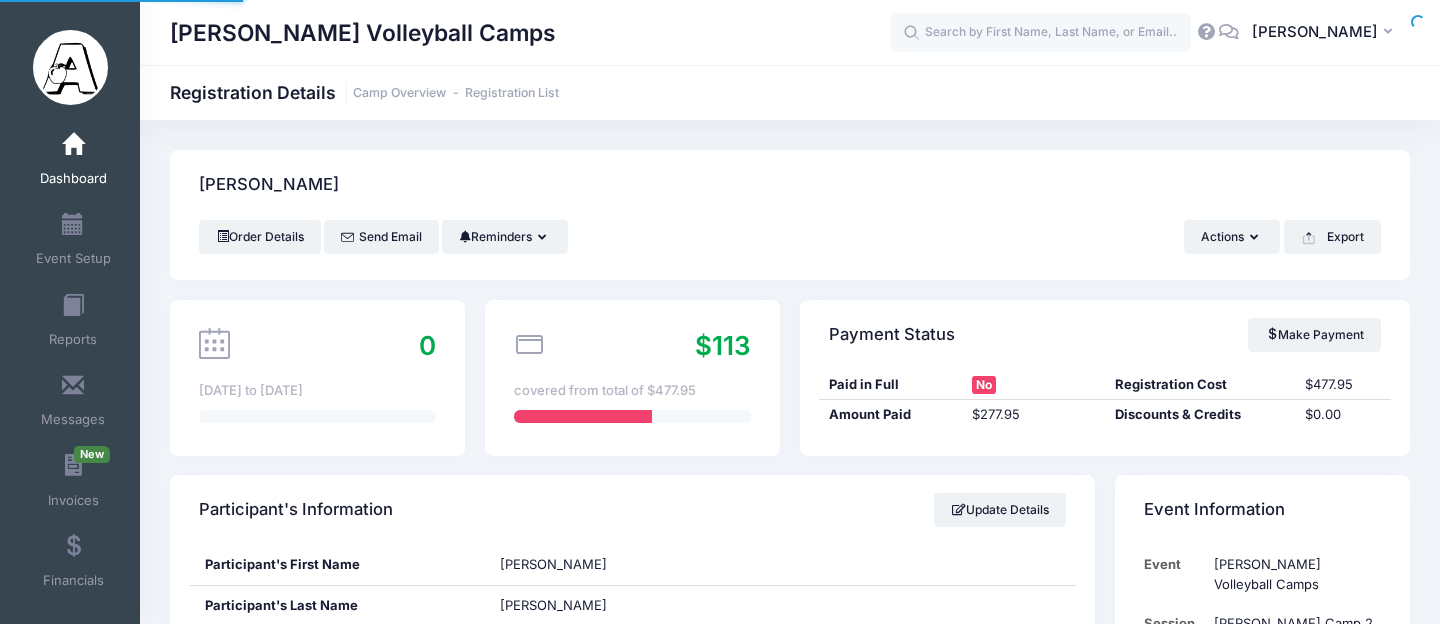 scroll, scrollTop: 0, scrollLeft: 0, axis: both 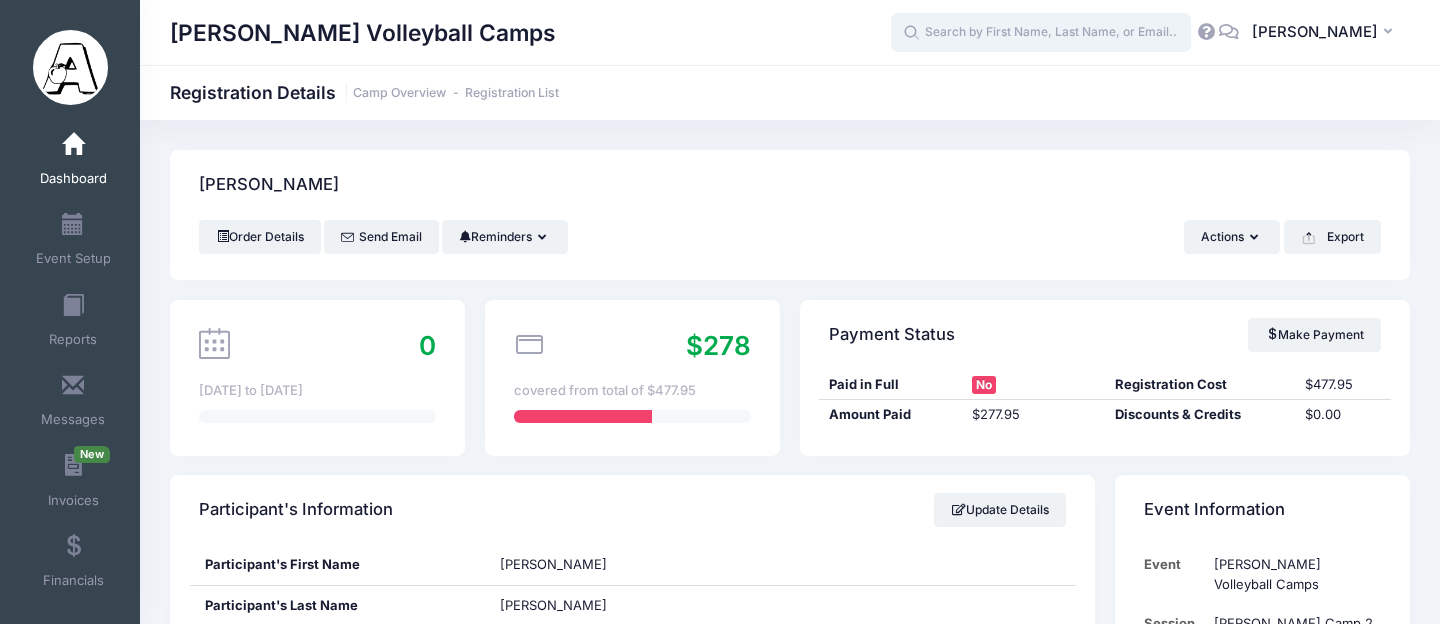 click at bounding box center [1041, 33] 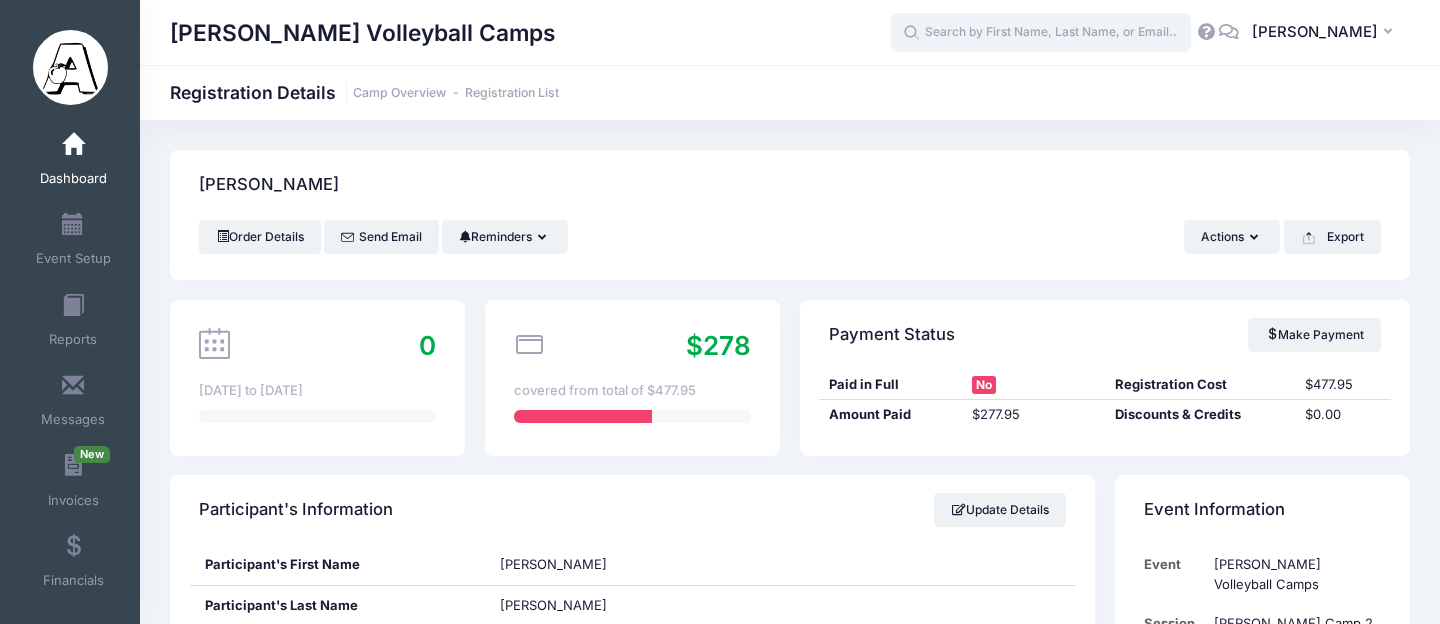 paste on "[PERSON_NAME]" 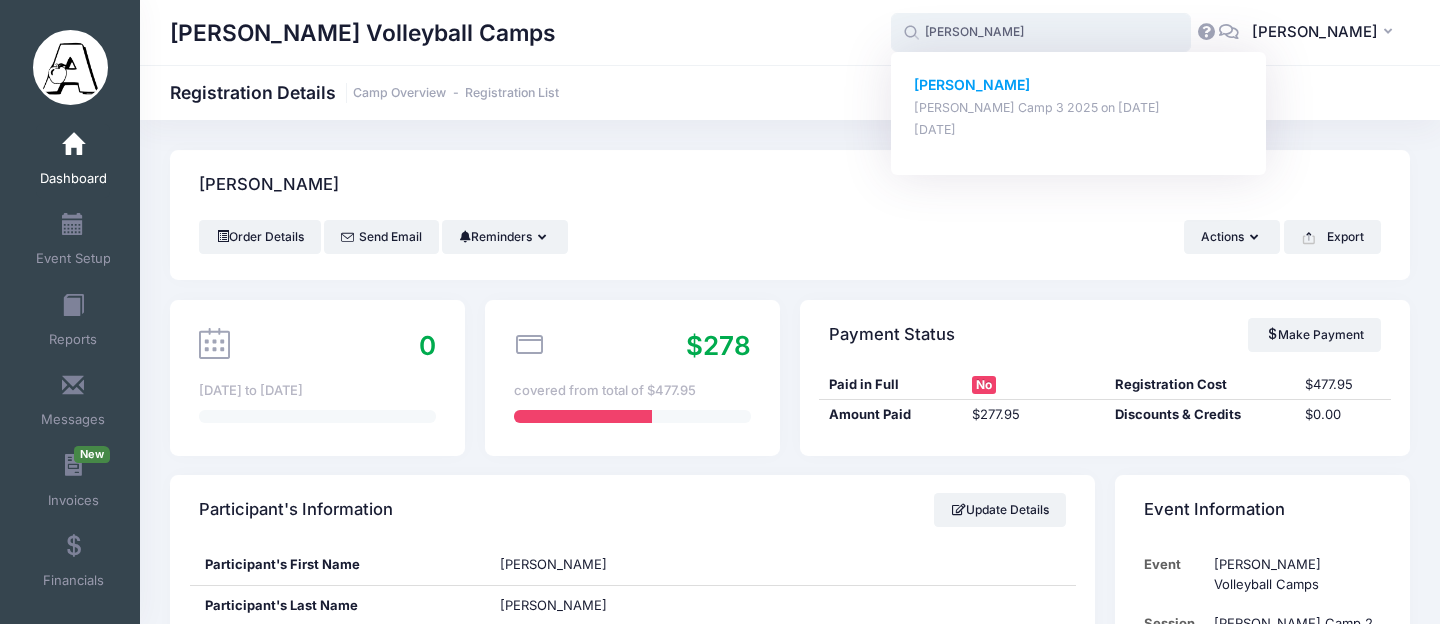 click on "Avani DiLuna" 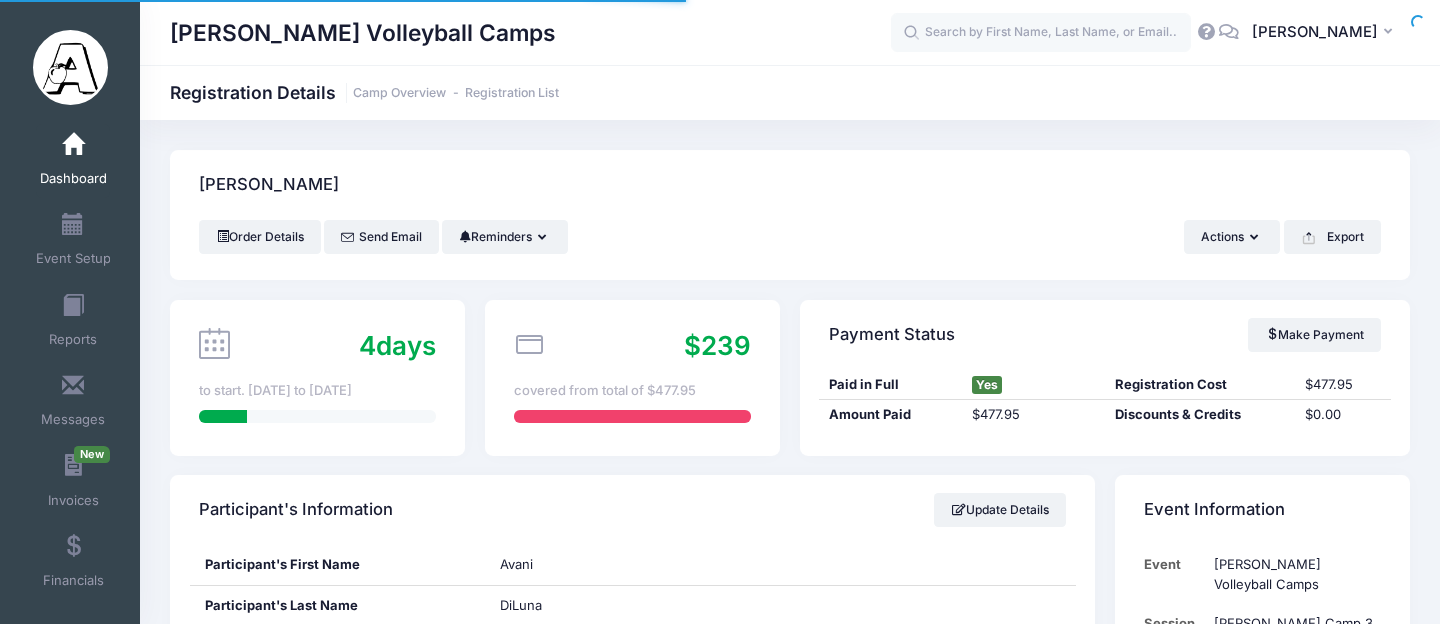 scroll, scrollTop: 0, scrollLeft: 0, axis: both 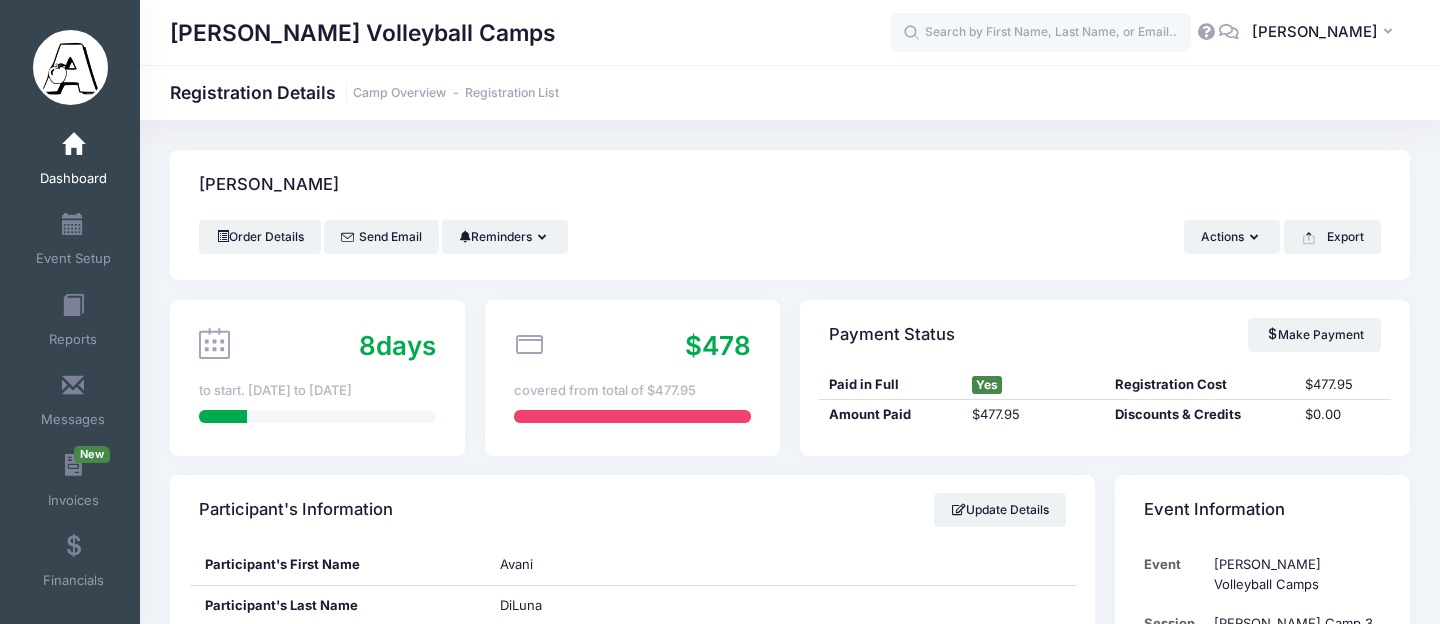 click at bounding box center [73, 145] 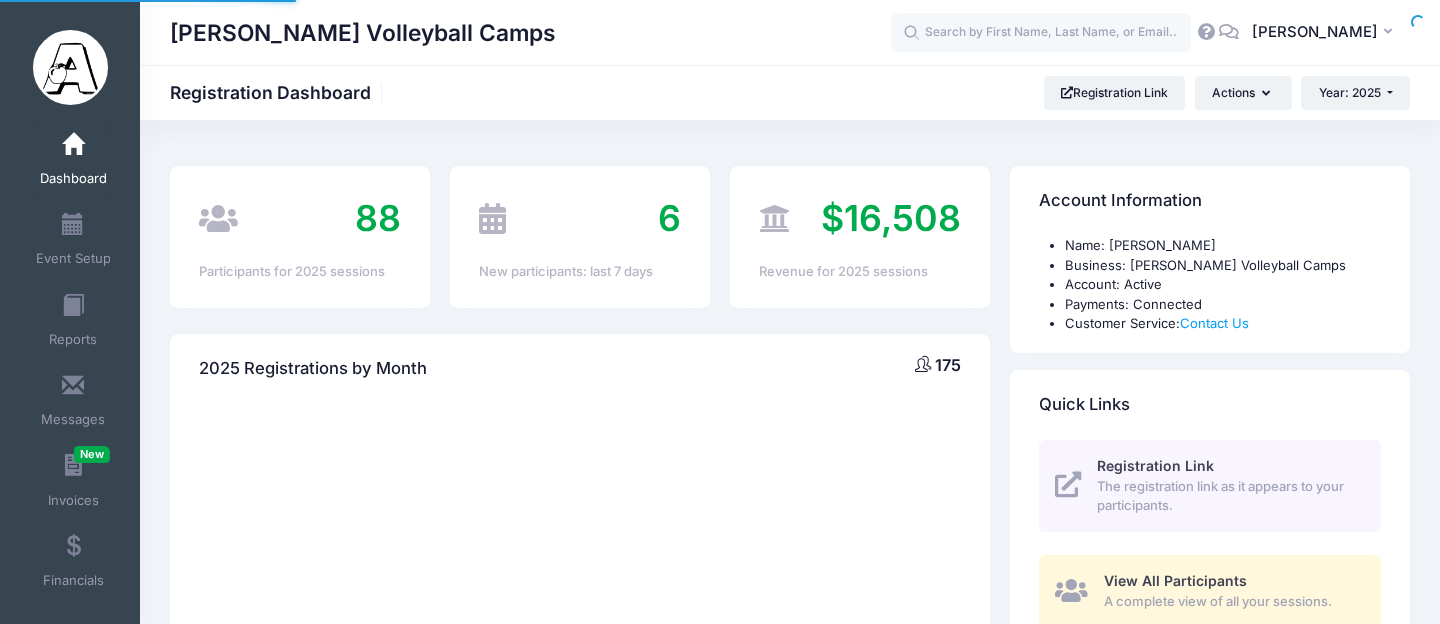 scroll, scrollTop: 0, scrollLeft: 0, axis: both 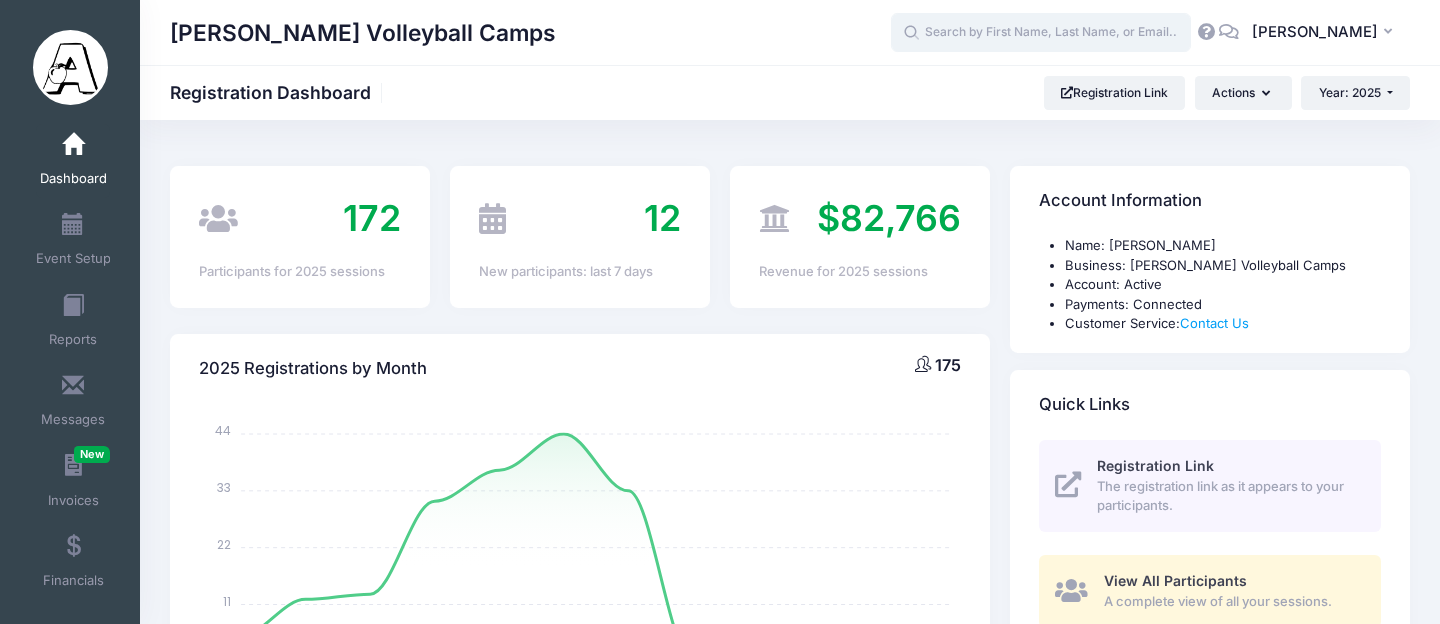 click at bounding box center (1041, 33) 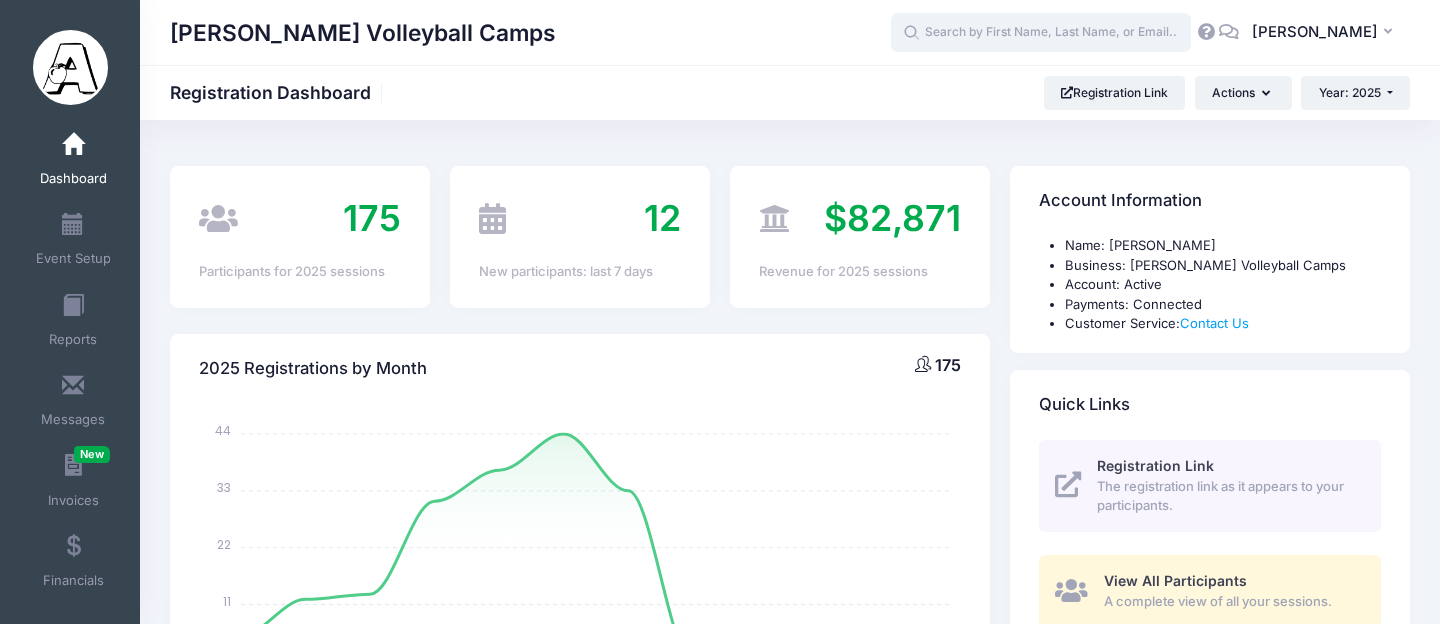 paste on "[PERSON_NAME]" 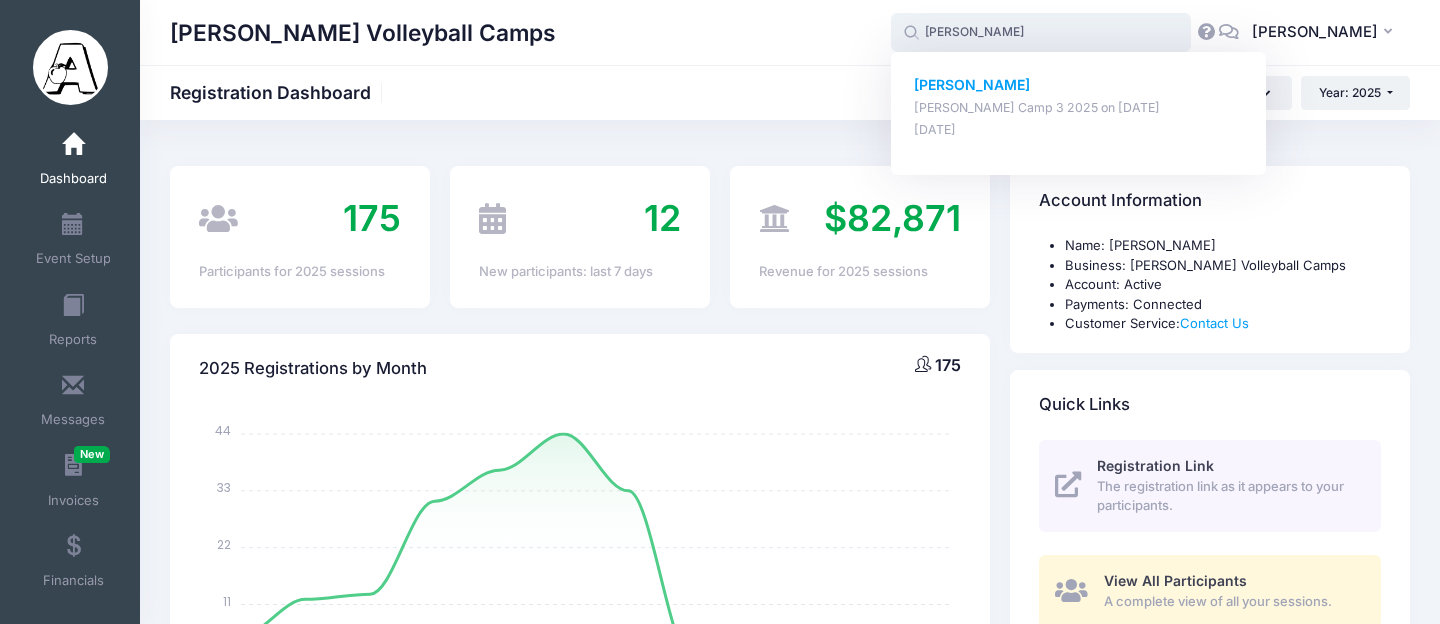 click on "[PERSON_NAME]" 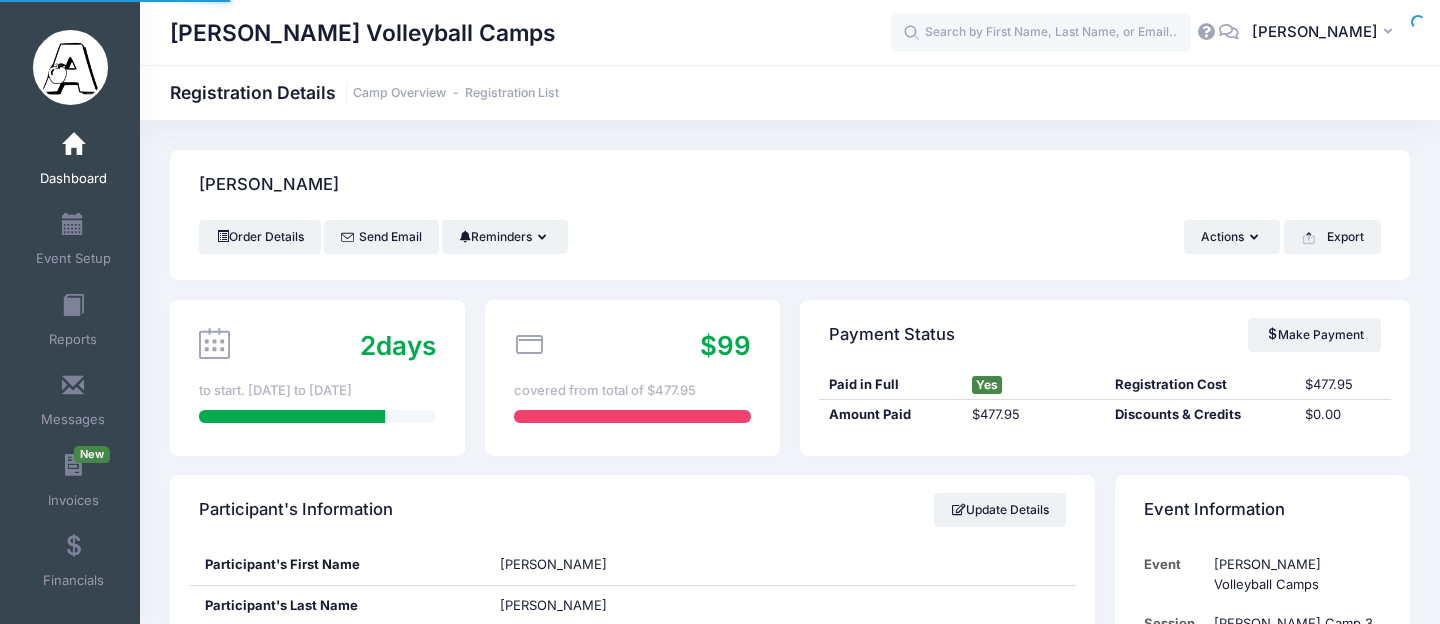 scroll, scrollTop: 0, scrollLeft: 0, axis: both 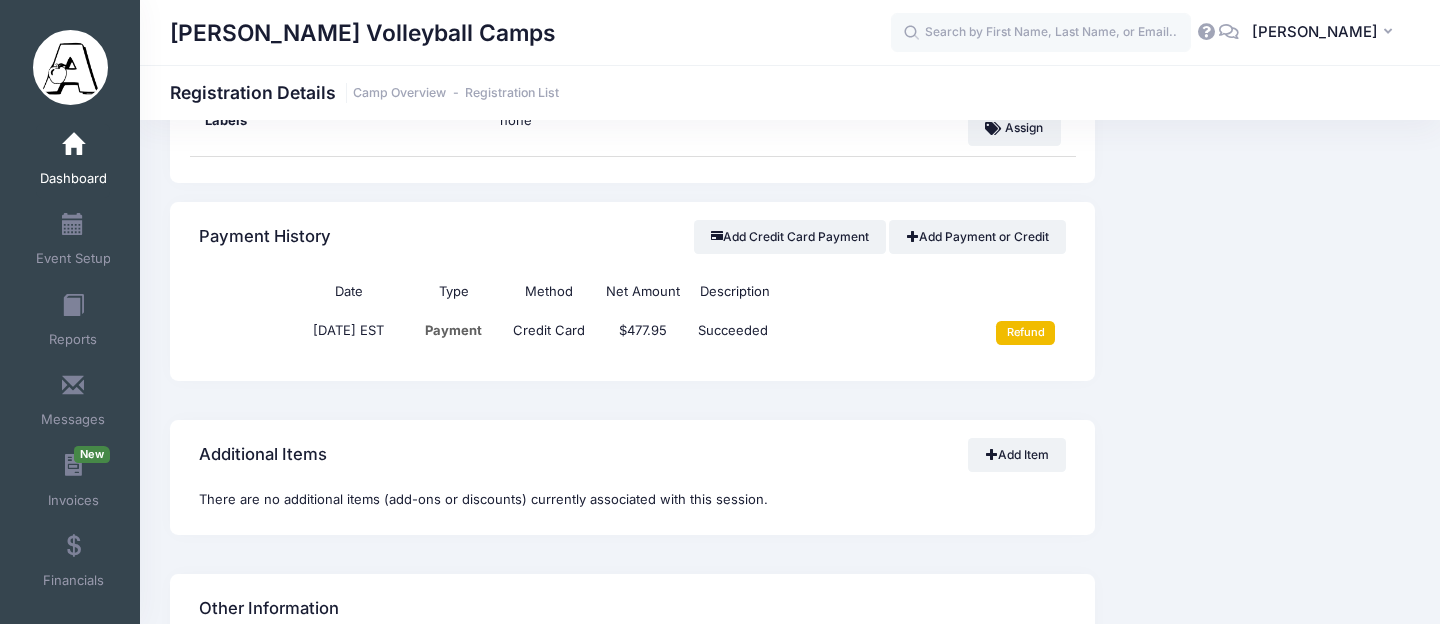 click on "Refund" at bounding box center (1025, 333) 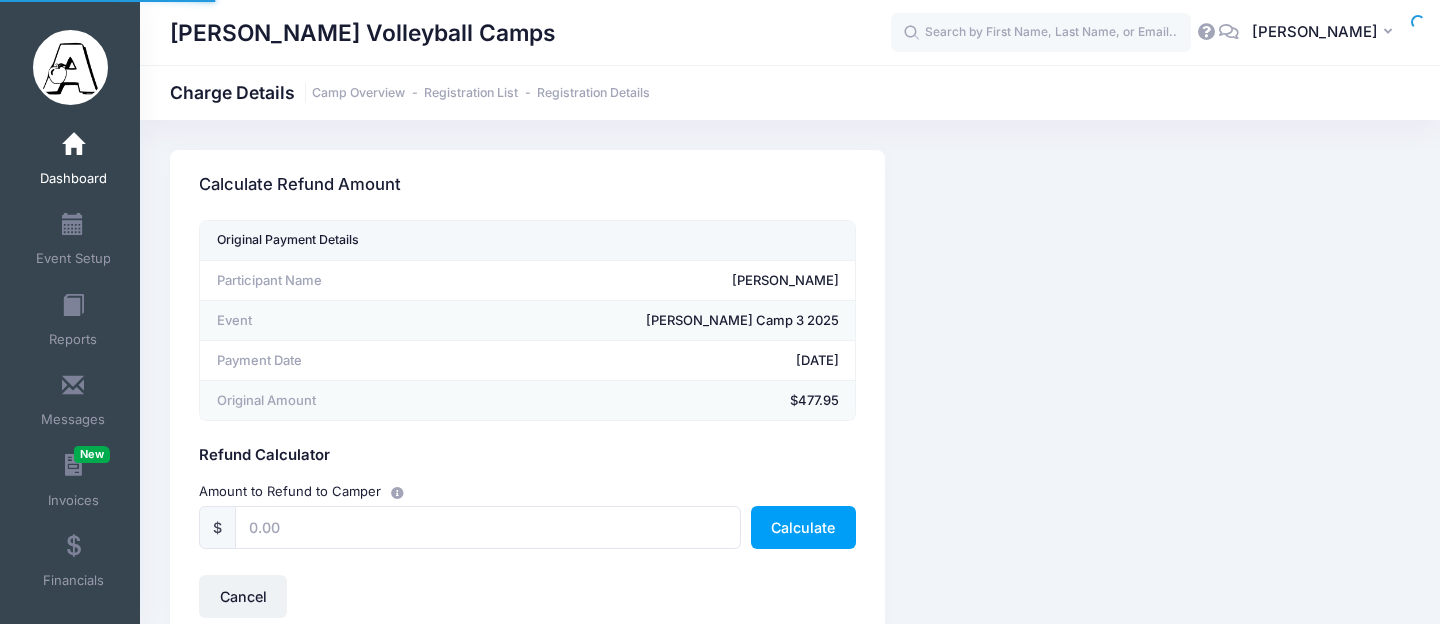scroll, scrollTop: 0, scrollLeft: 0, axis: both 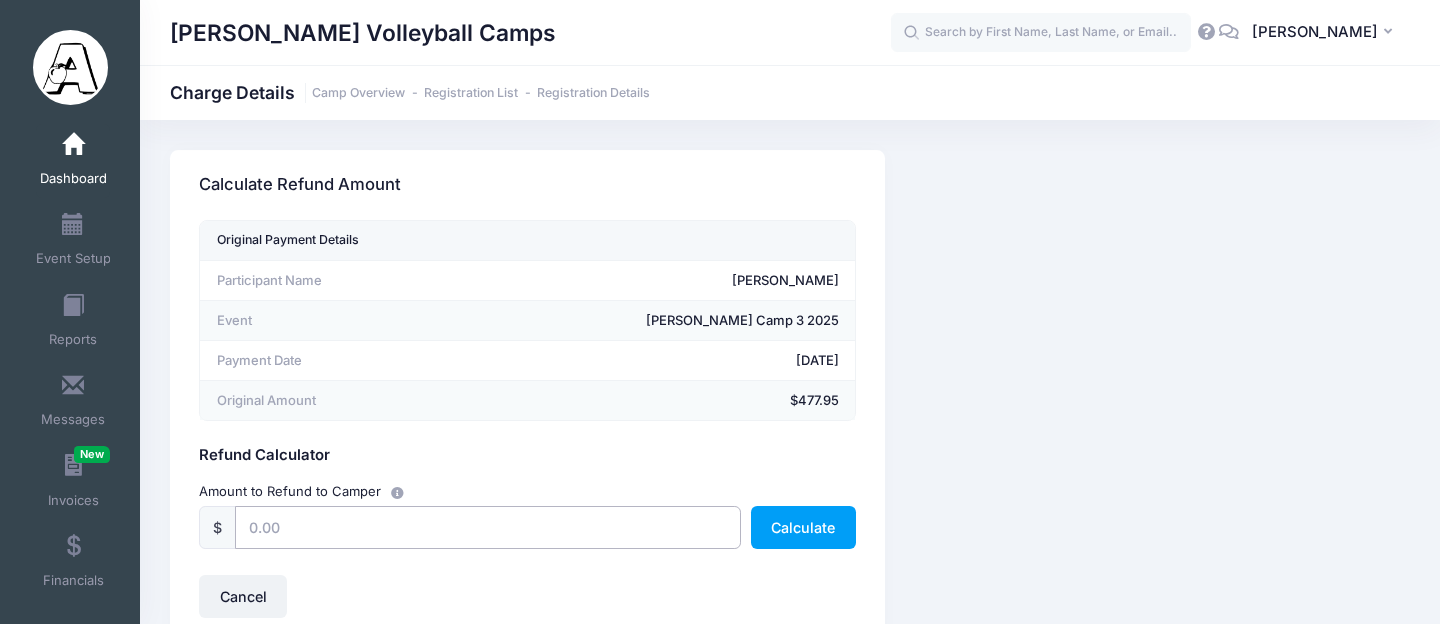 click at bounding box center [488, 527] 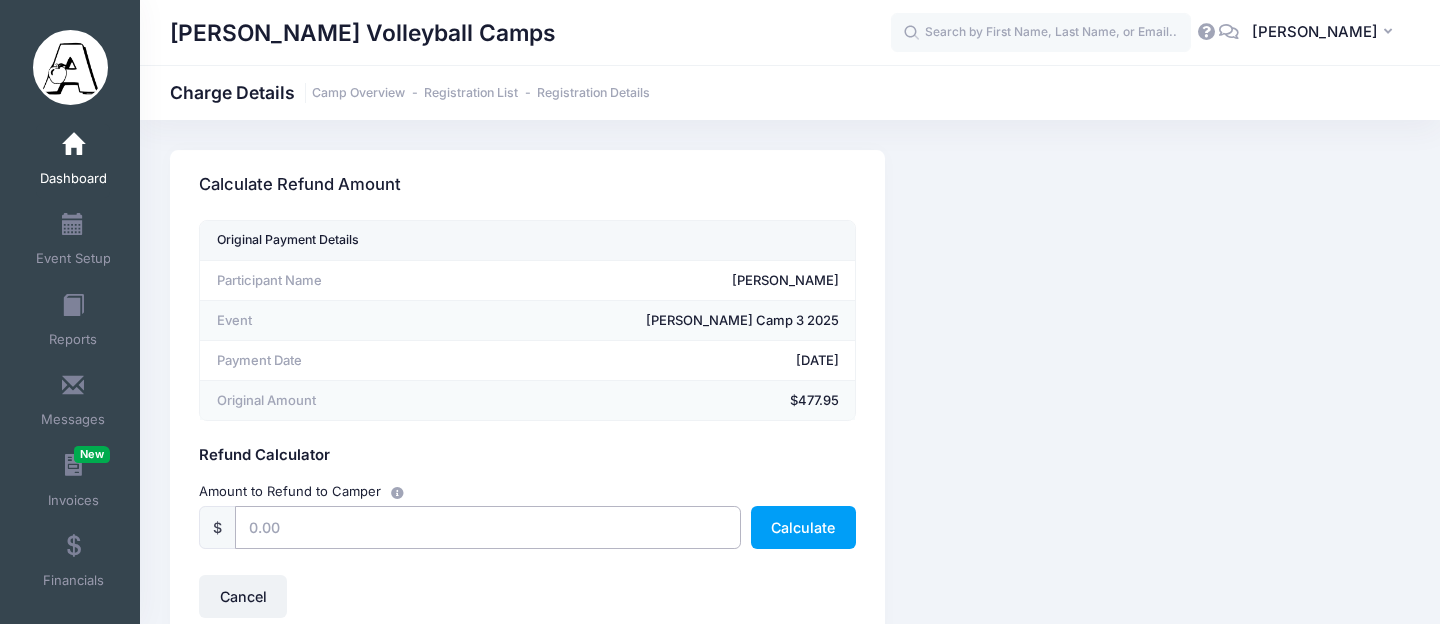 type on "350.00" 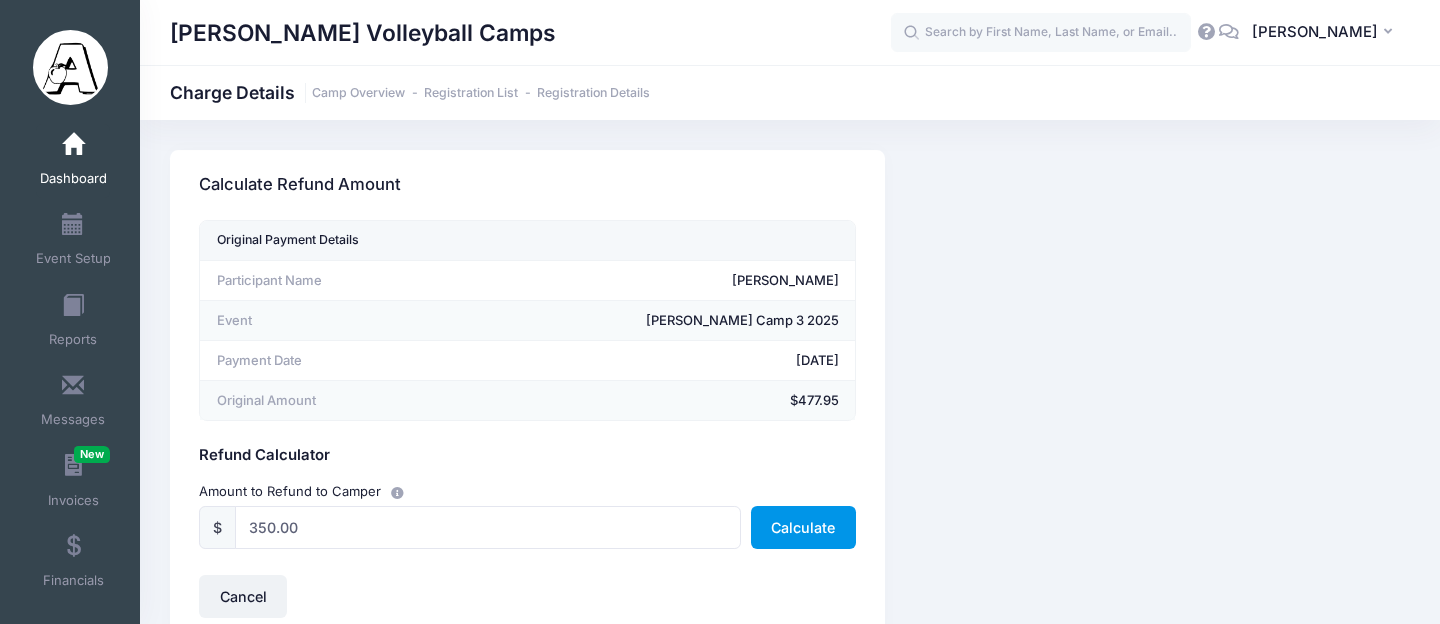 click on "Calculate" at bounding box center [803, 527] 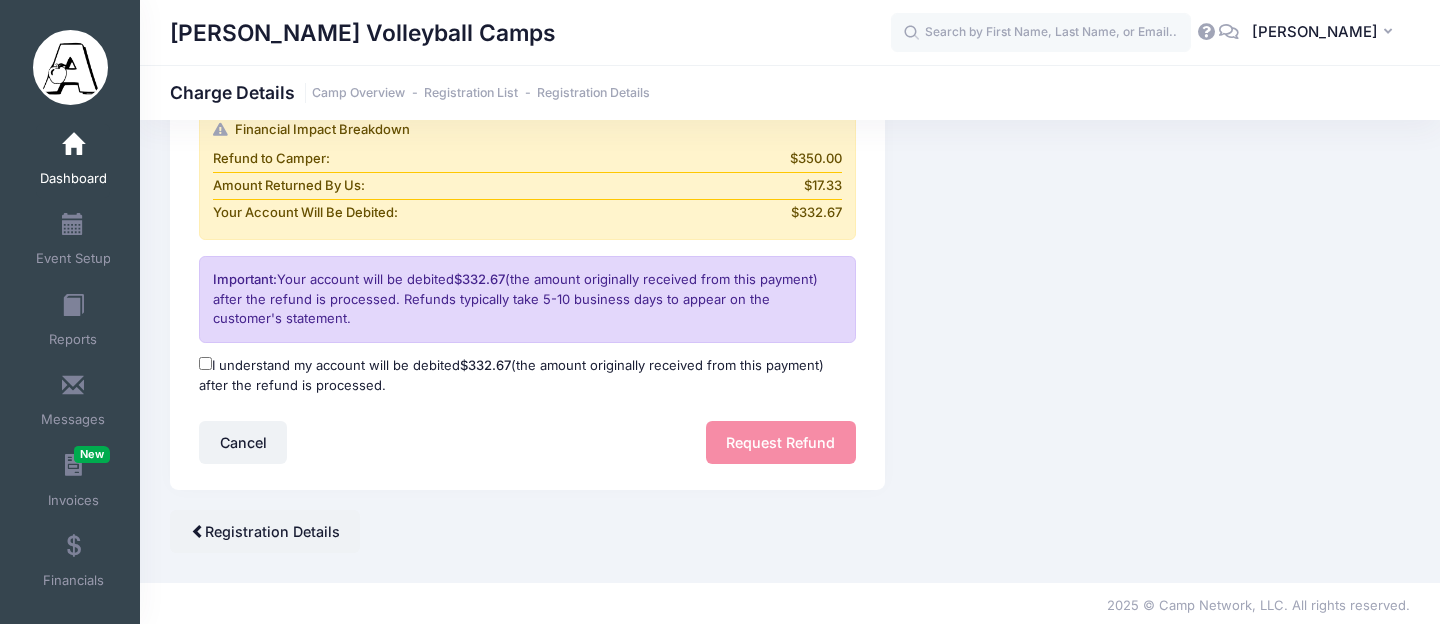 scroll, scrollTop: 469, scrollLeft: 0, axis: vertical 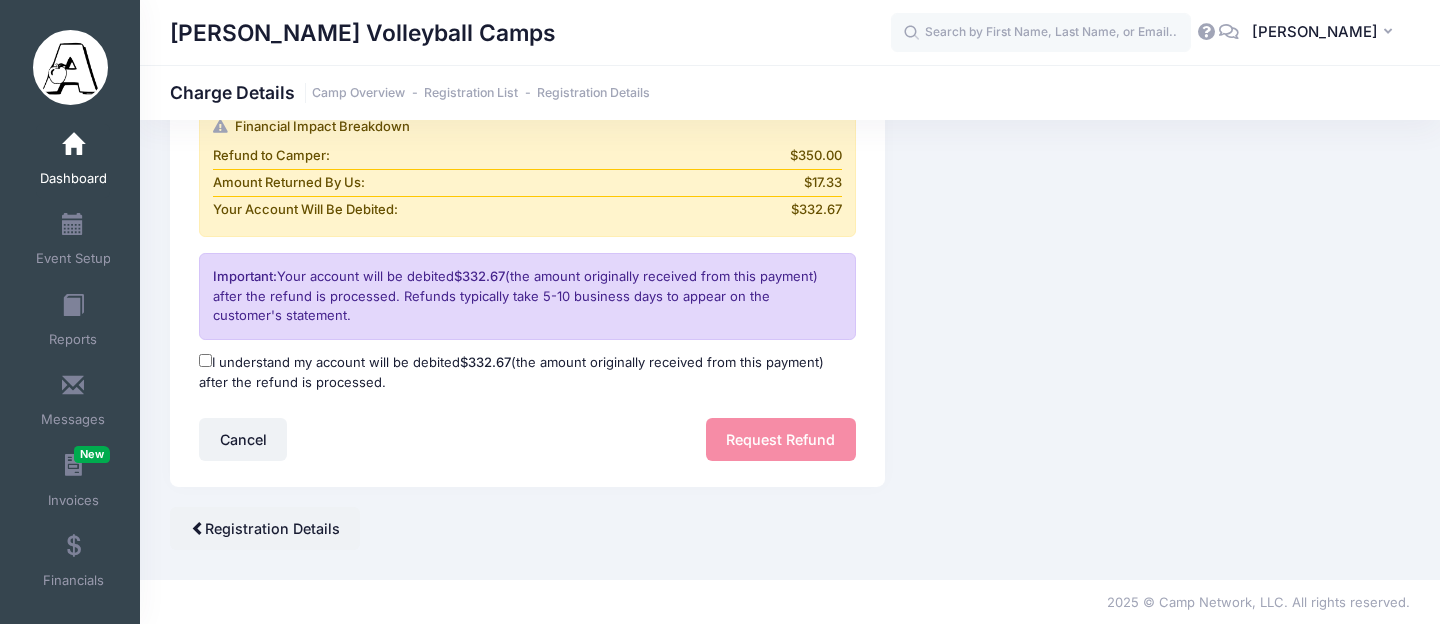 click on "I understand my account will be debited  $332.67  (the amount originally received from this payment) after the refund is processed." at bounding box center (205, 360) 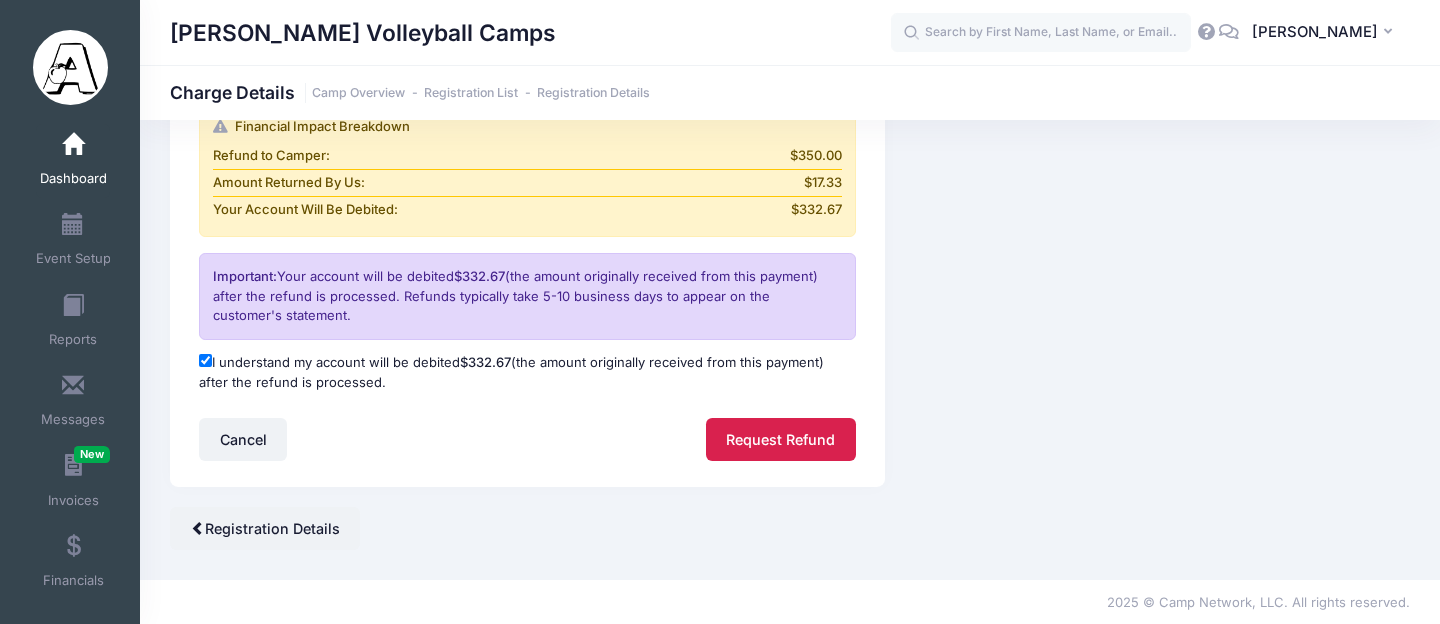 click on "Request Refund" at bounding box center (781, 439) 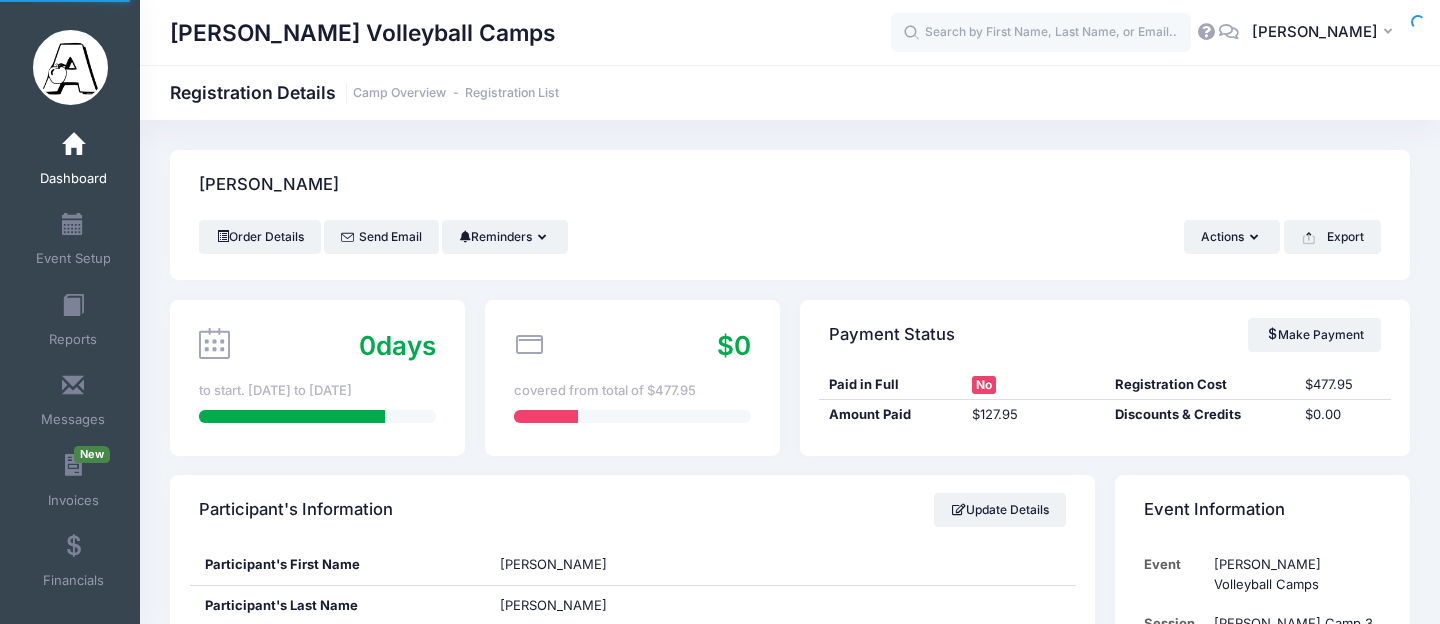 scroll, scrollTop: 0, scrollLeft: 0, axis: both 